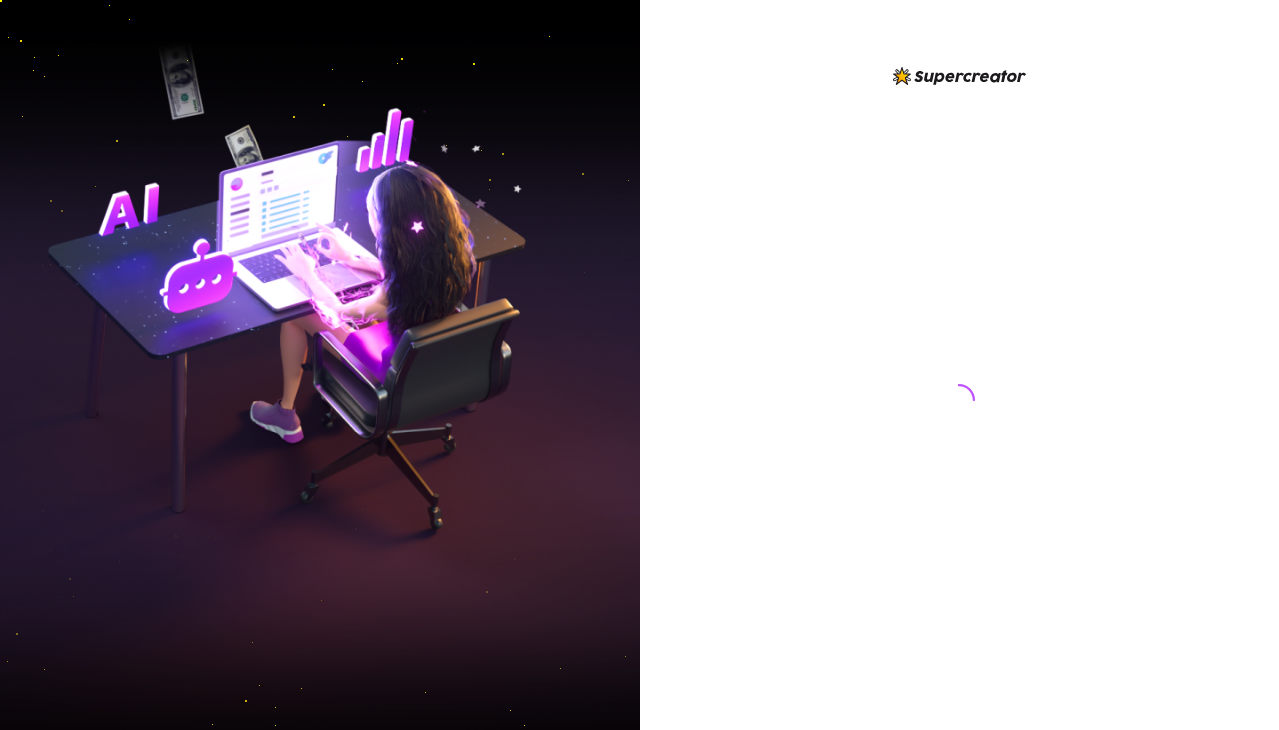 scroll, scrollTop: 0, scrollLeft: 0, axis: both 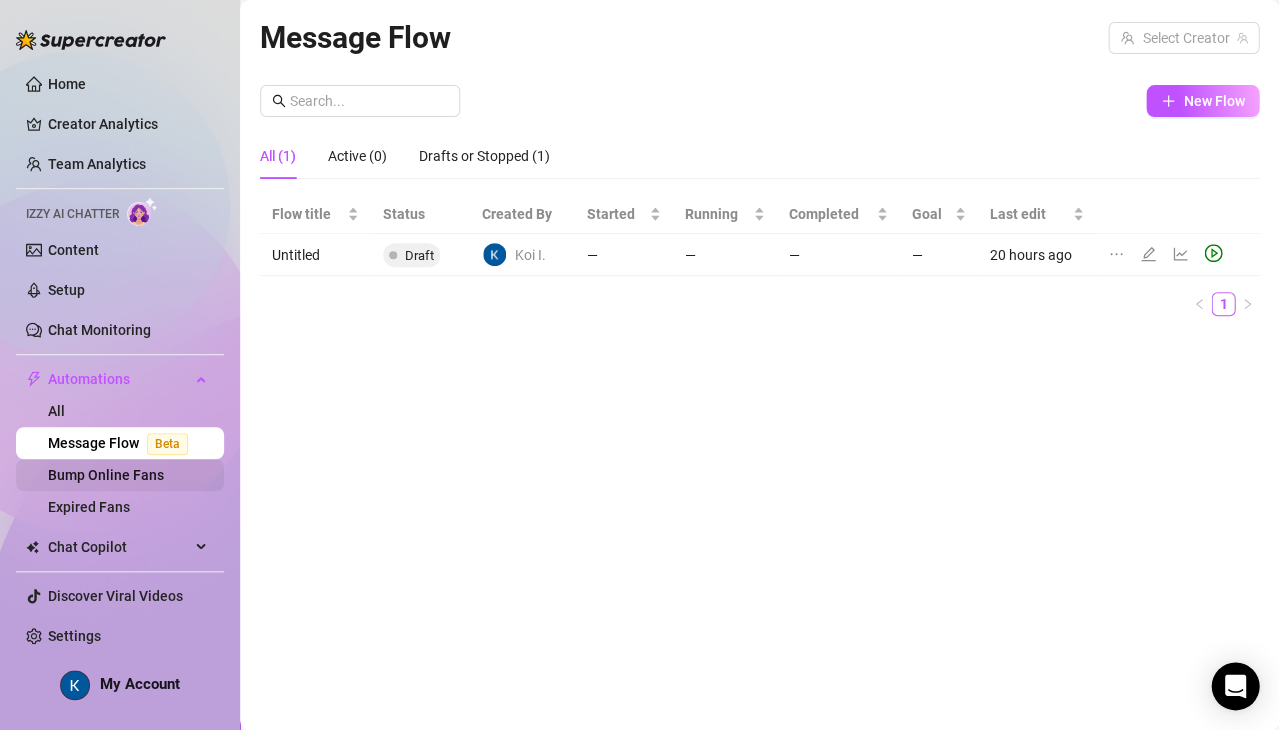 click on "Bump Online Fans" at bounding box center (106, 475) 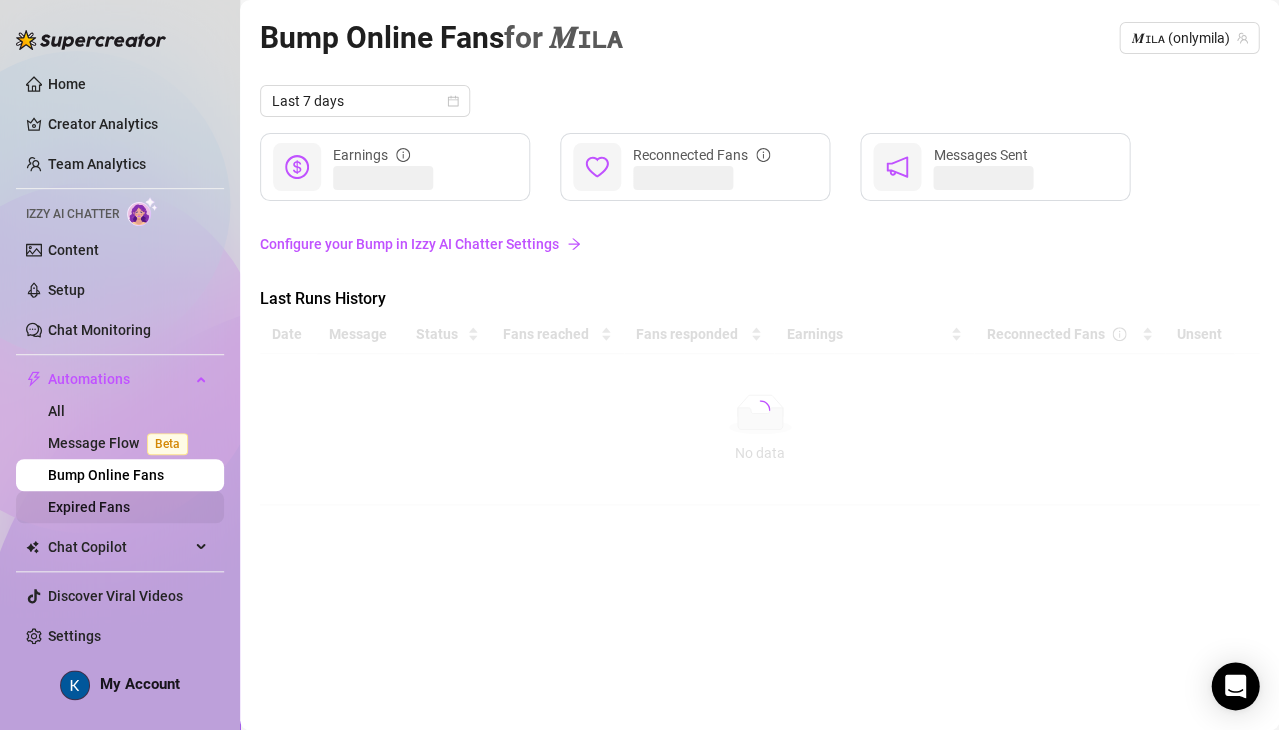 click on "Expired Fans" at bounding box center (89, 507) 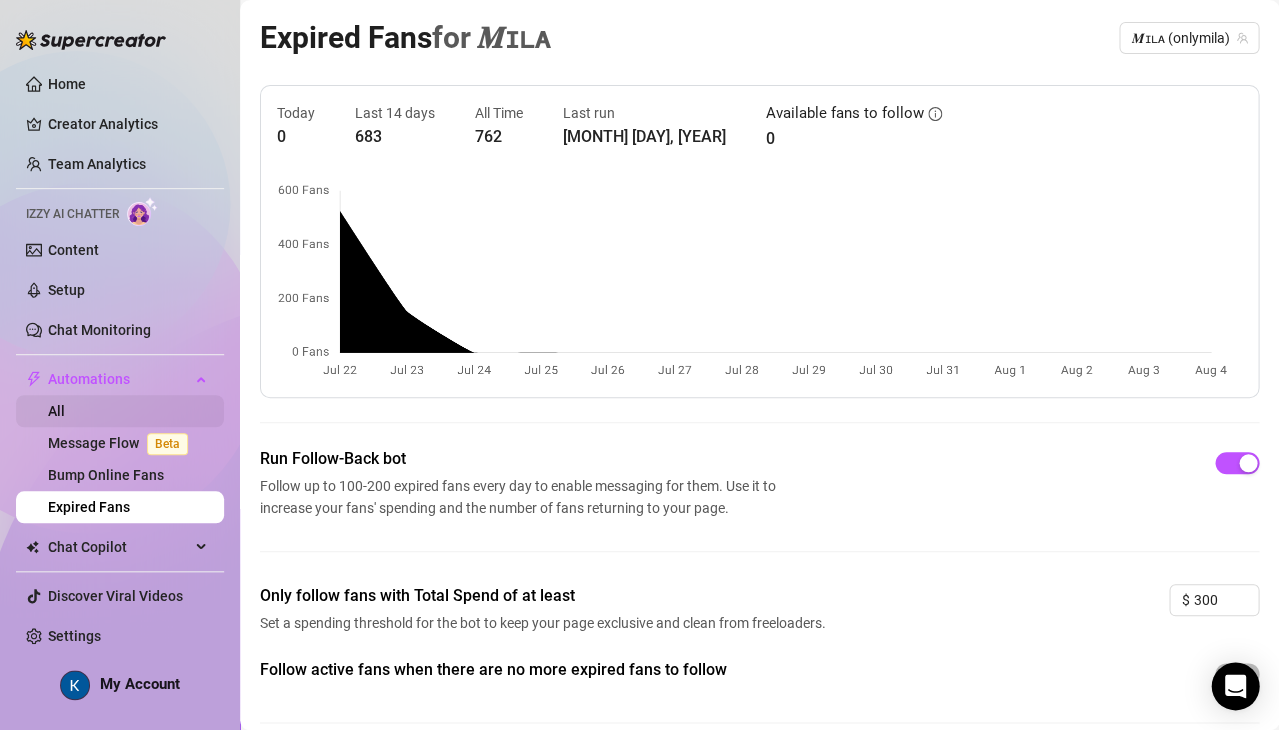 click on "All" at bounding box center (56, 411) 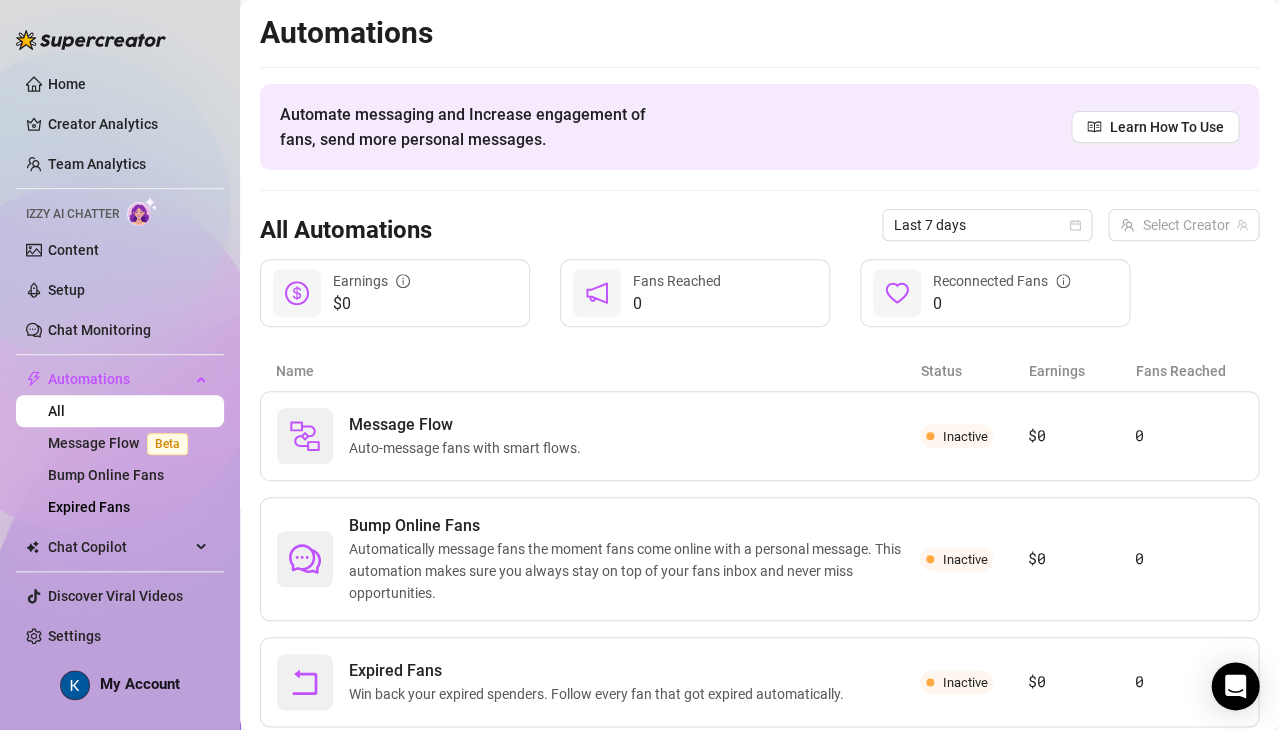 scroll, scrollTop: 0, scrollLeft: 0, axis: both 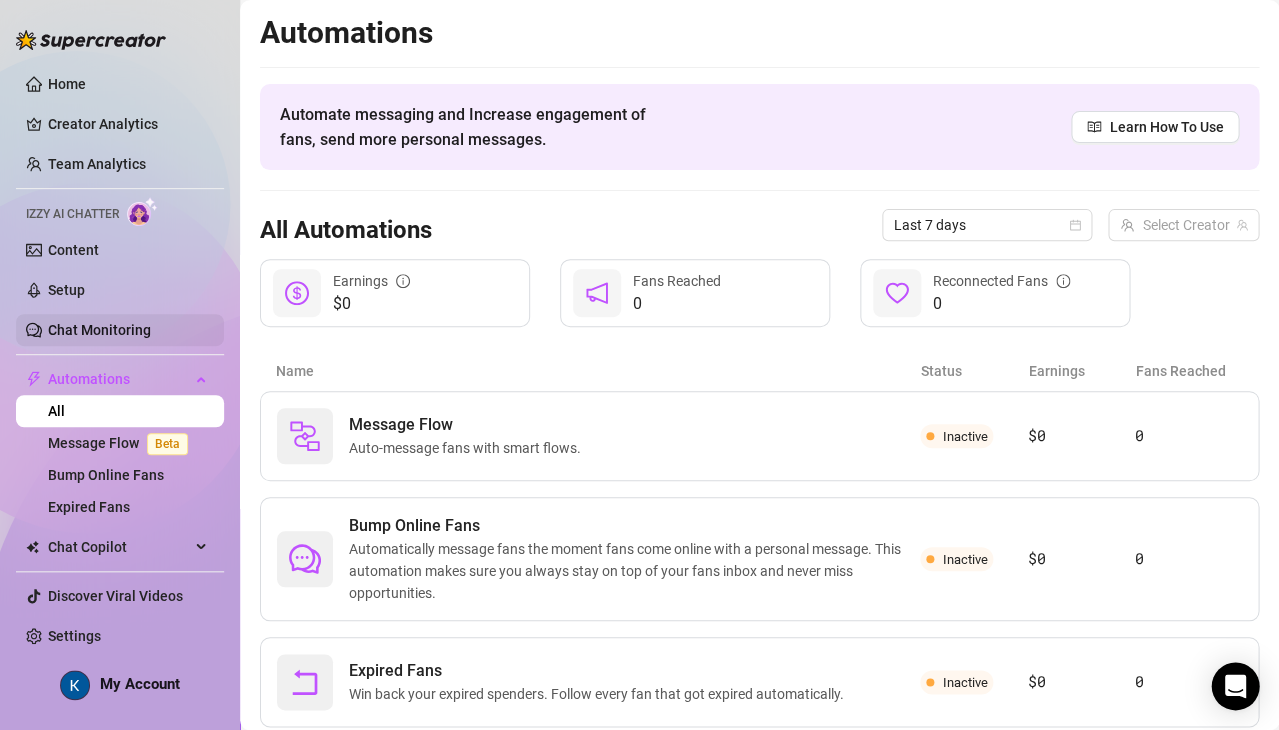 click on "Chat Monitoring" at bounding box center (99, 330) 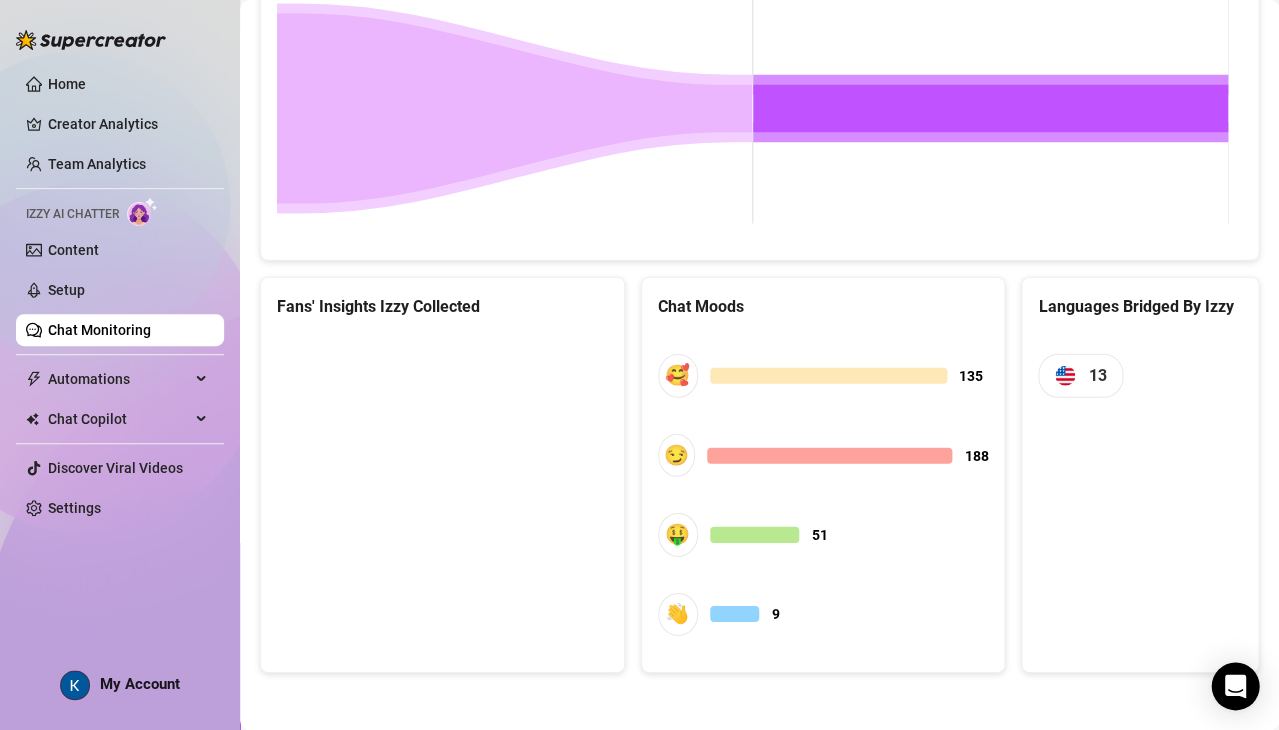 scroll, scrollTop: 976, scrollLeft: 0, axis: vertical 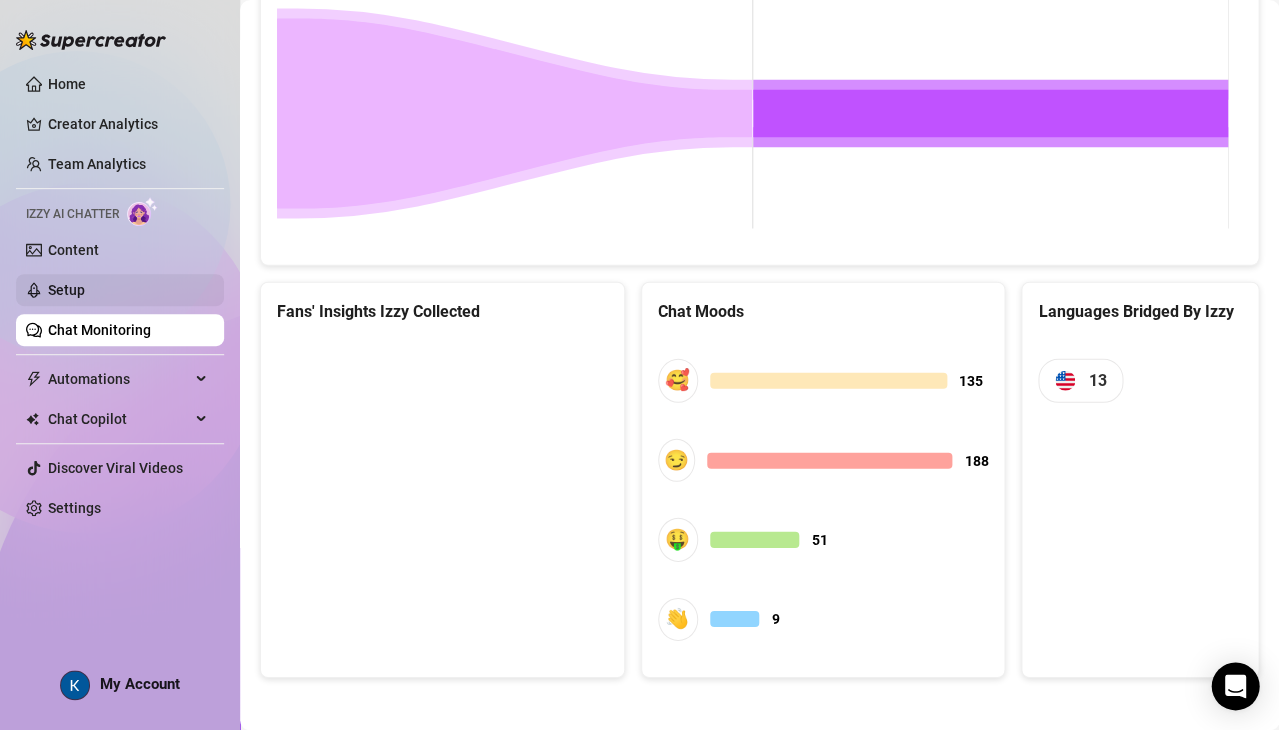 click on "Setup" at bounding box center [66, 290] 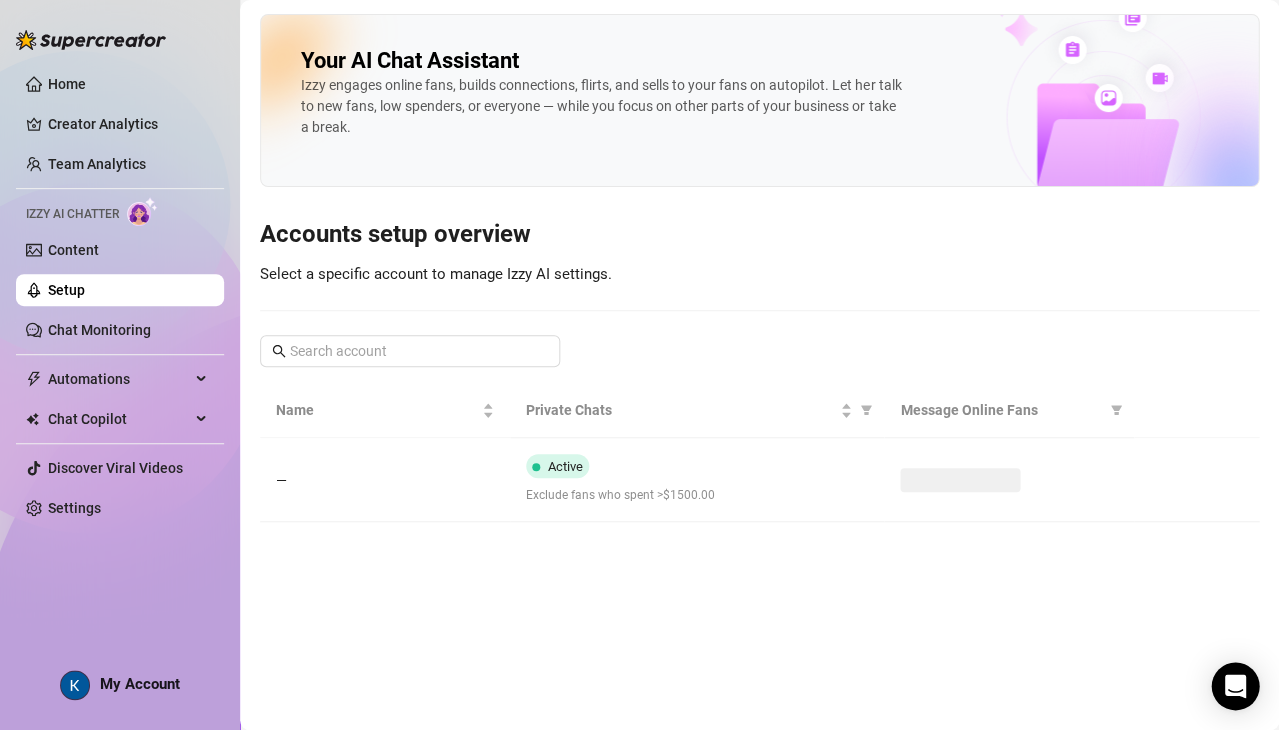 scroll, scrollTop: 0, scrollLeft: 0, axis: both 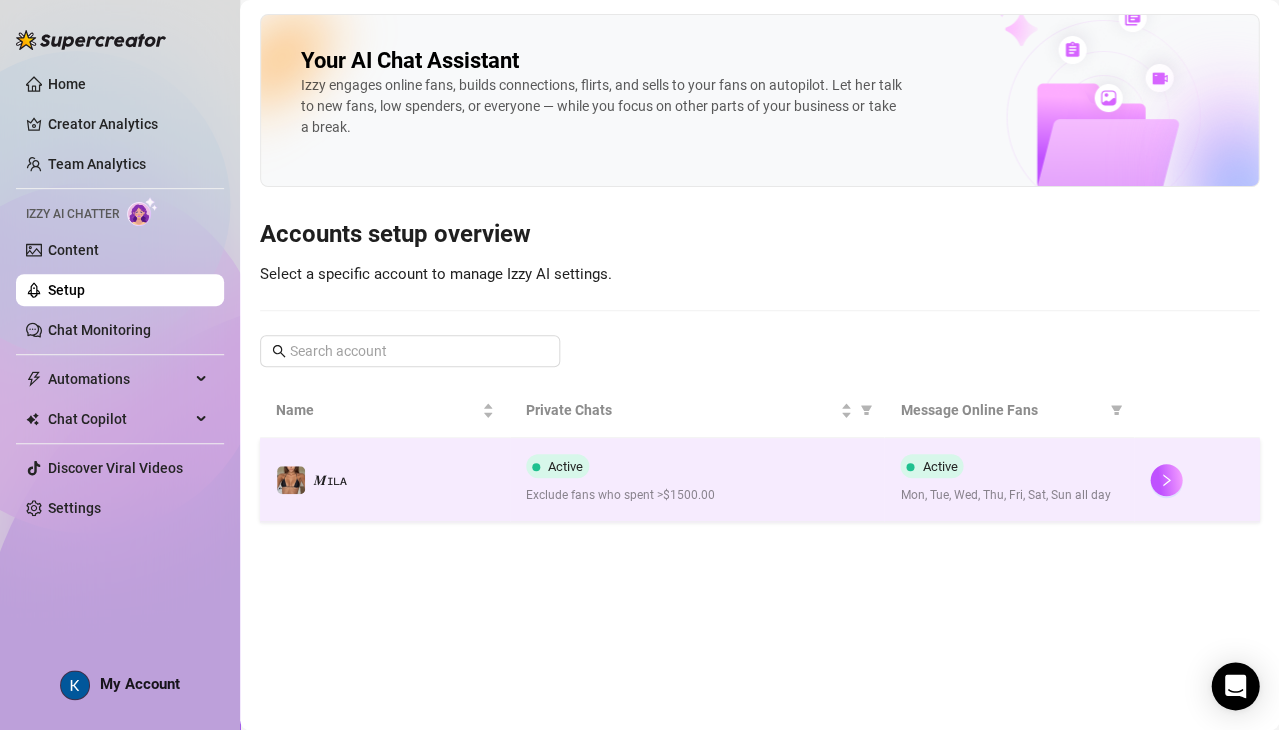 click on "Active Exclude fans who spent >$1500.00" at bounding box center (697, 480) 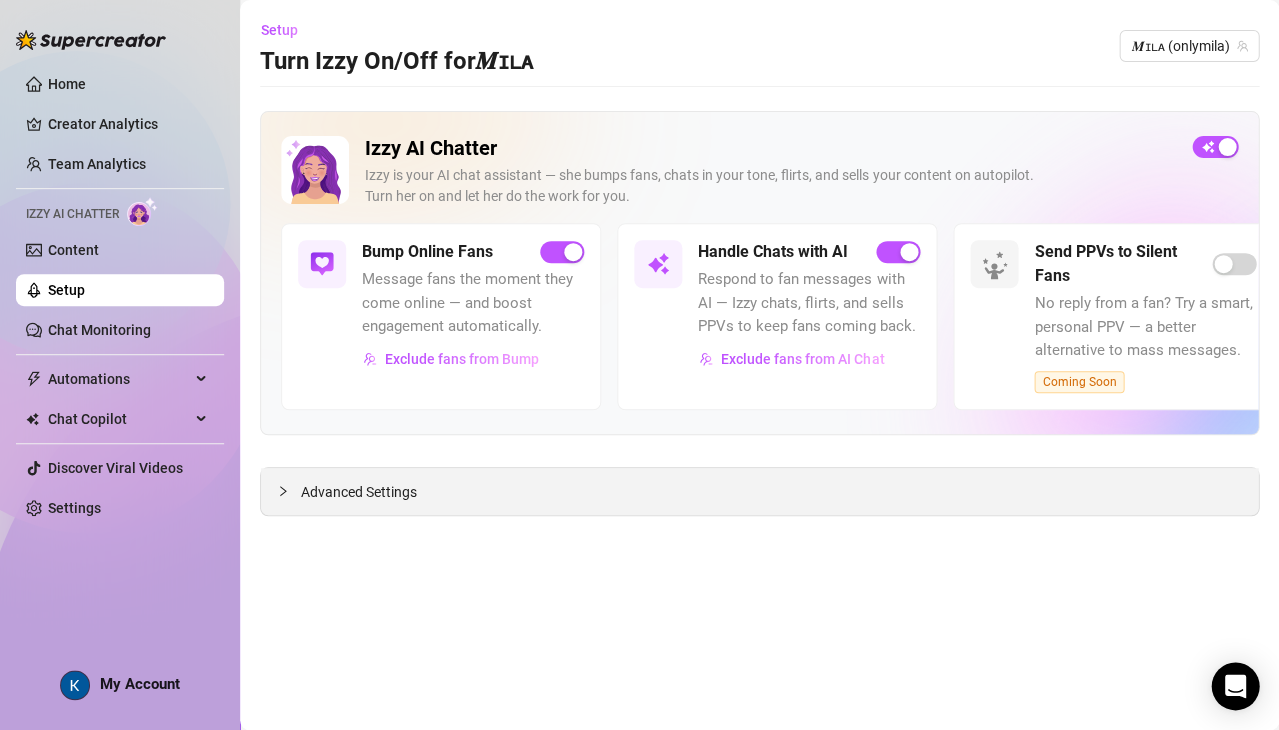 click 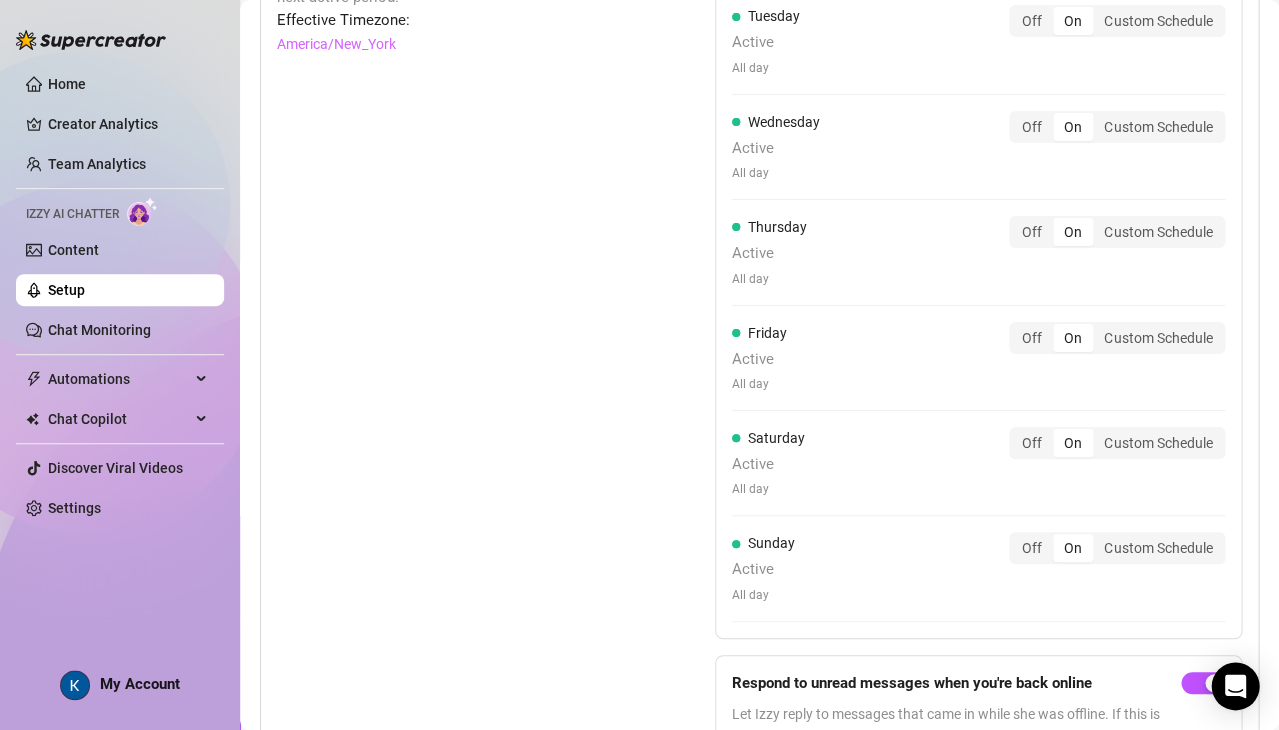 scroll, scrollTop: 1529, scrollLeft: 0, axis: vertical 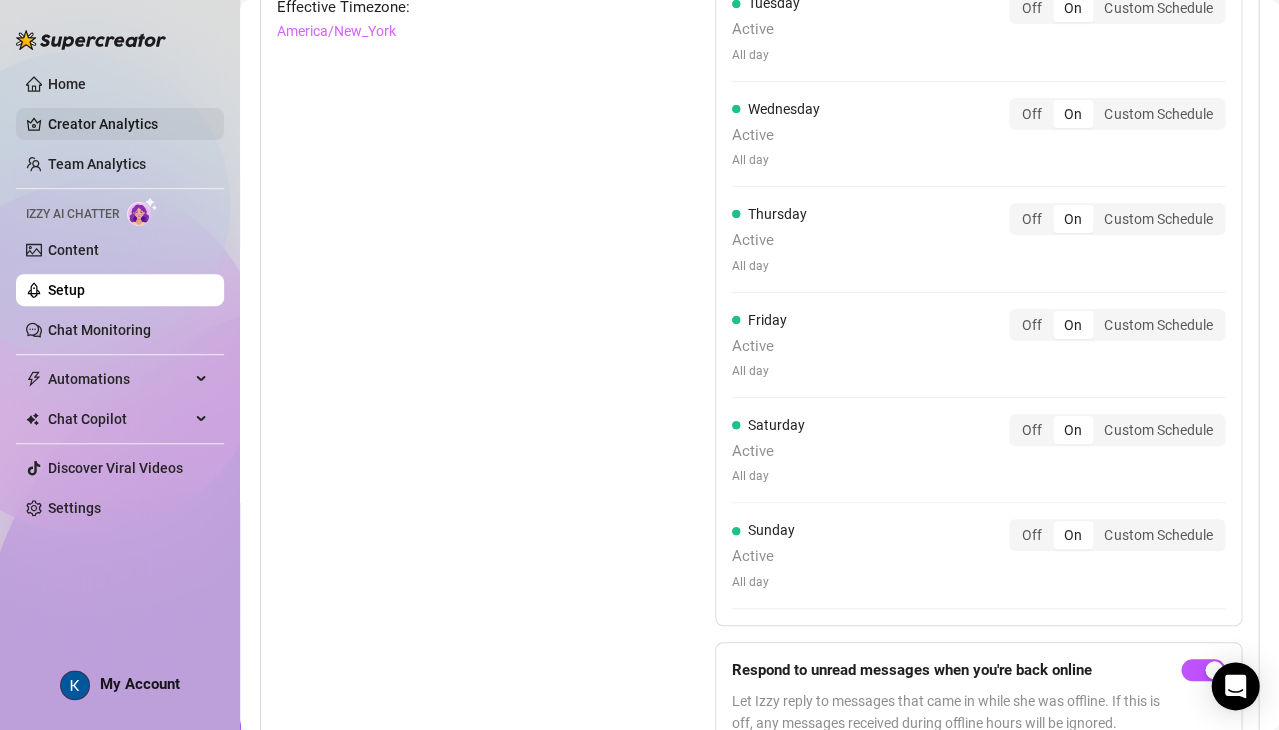 click on "Creator Analytics" at bounding box center (128, 124) 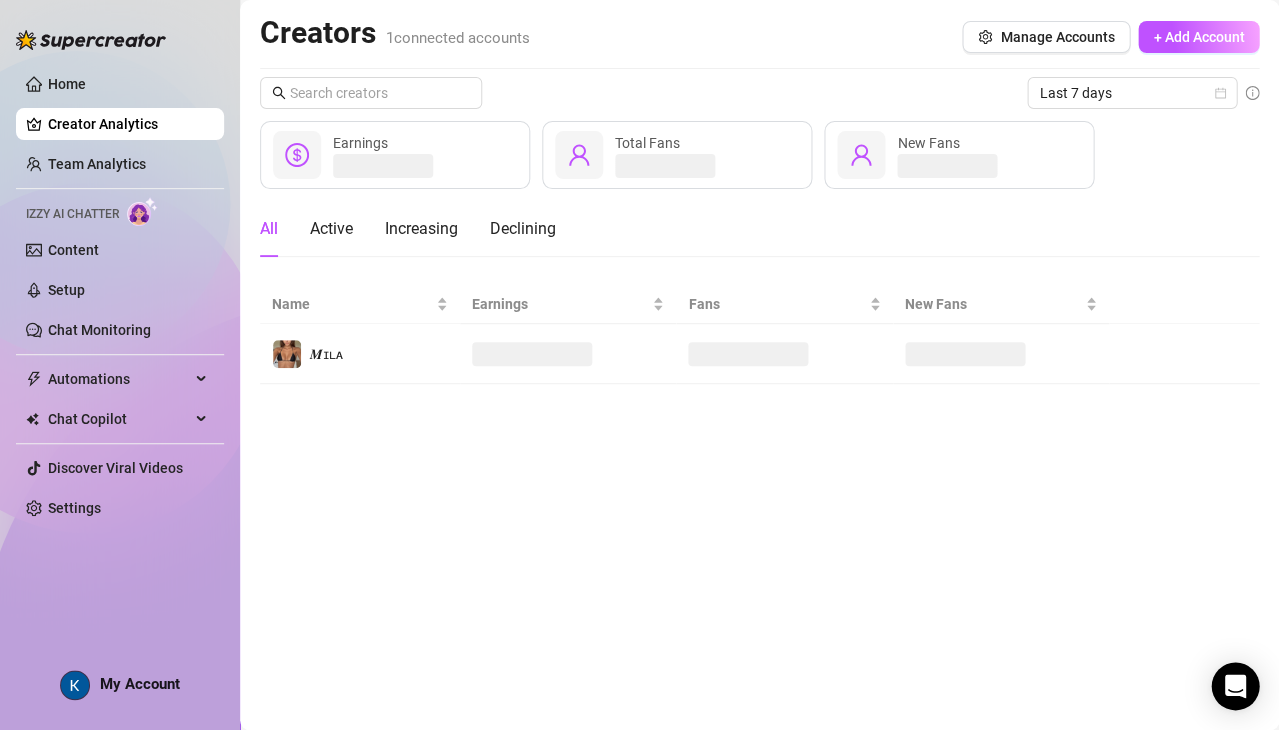 scroll, scrollTop: 0, scrollLeft: 0, axis: both 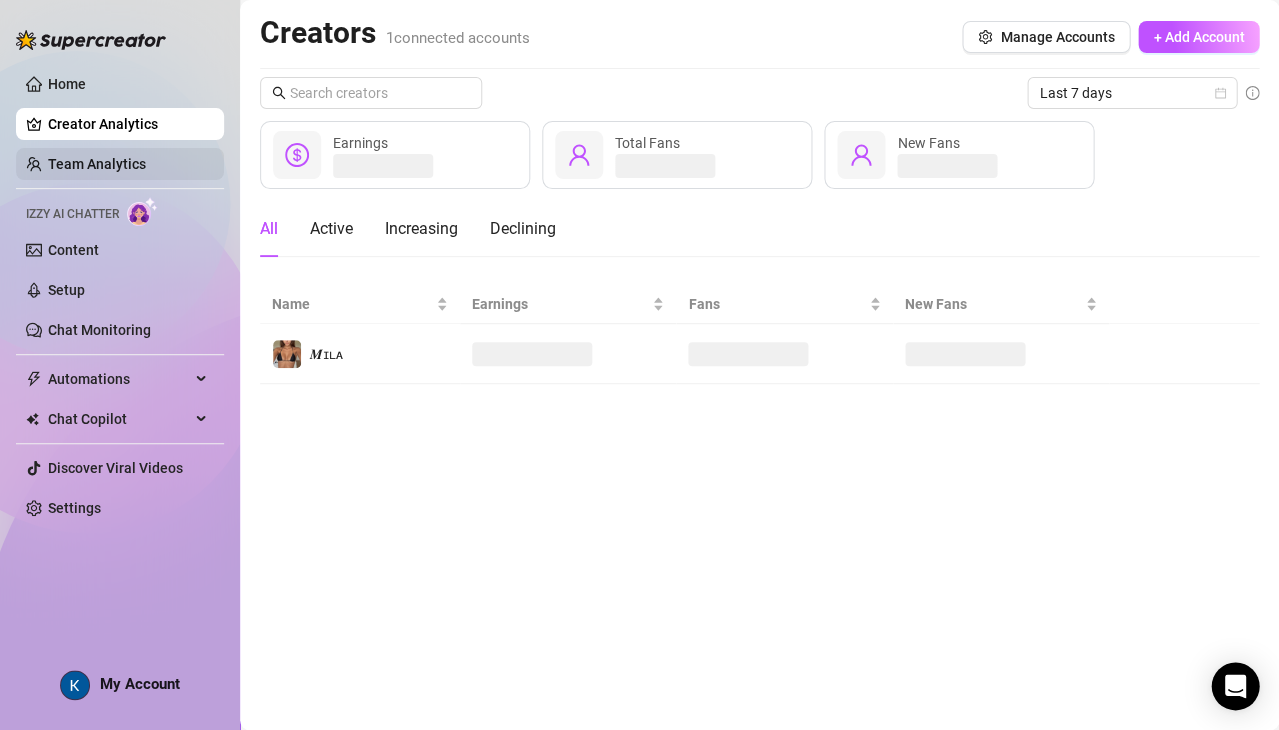 click on "Team Analytics" at bounding box center (97, 164) 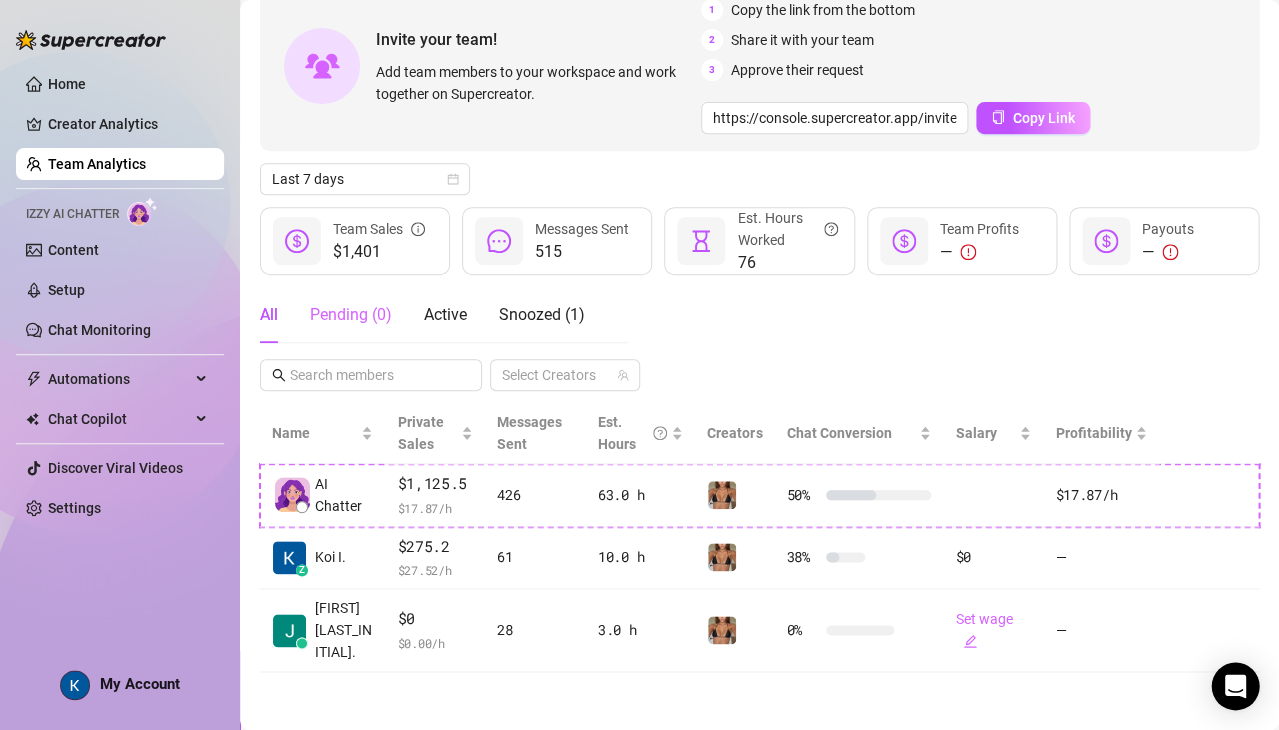 scroll, scrollTop: 111, scrollLeft: 0, axis: vertical 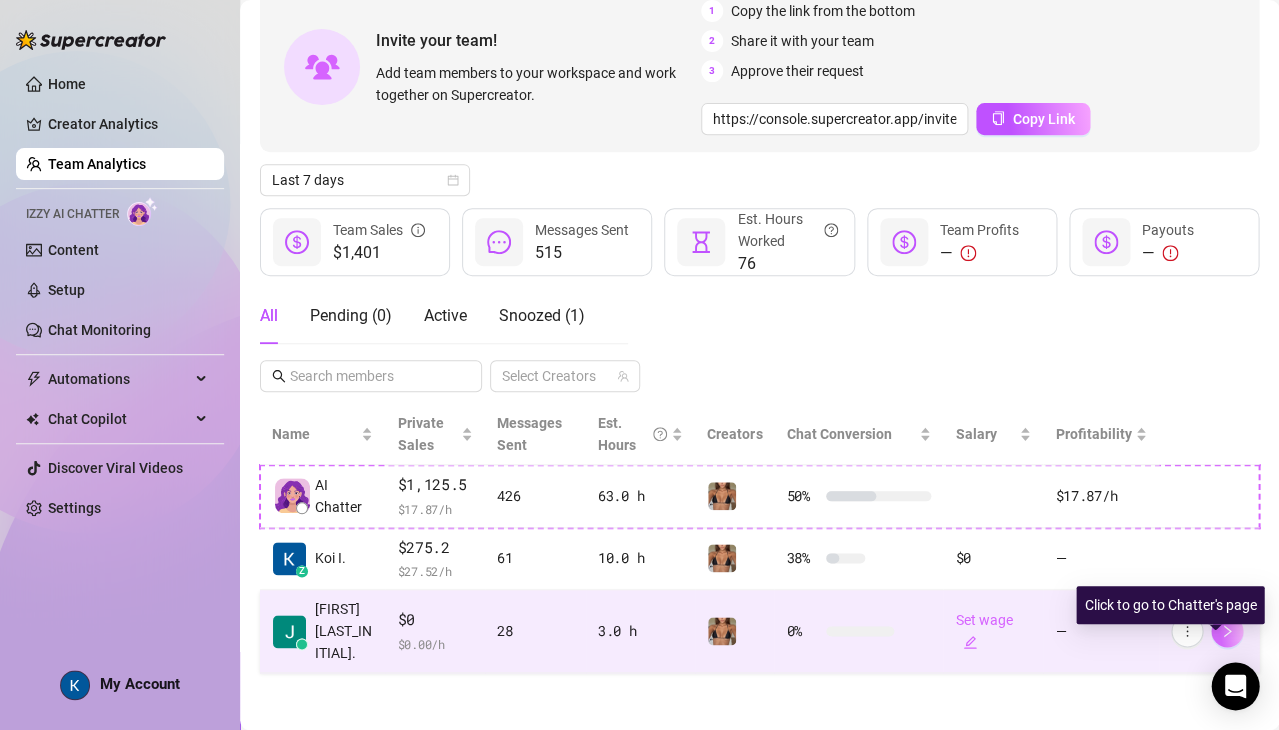 click 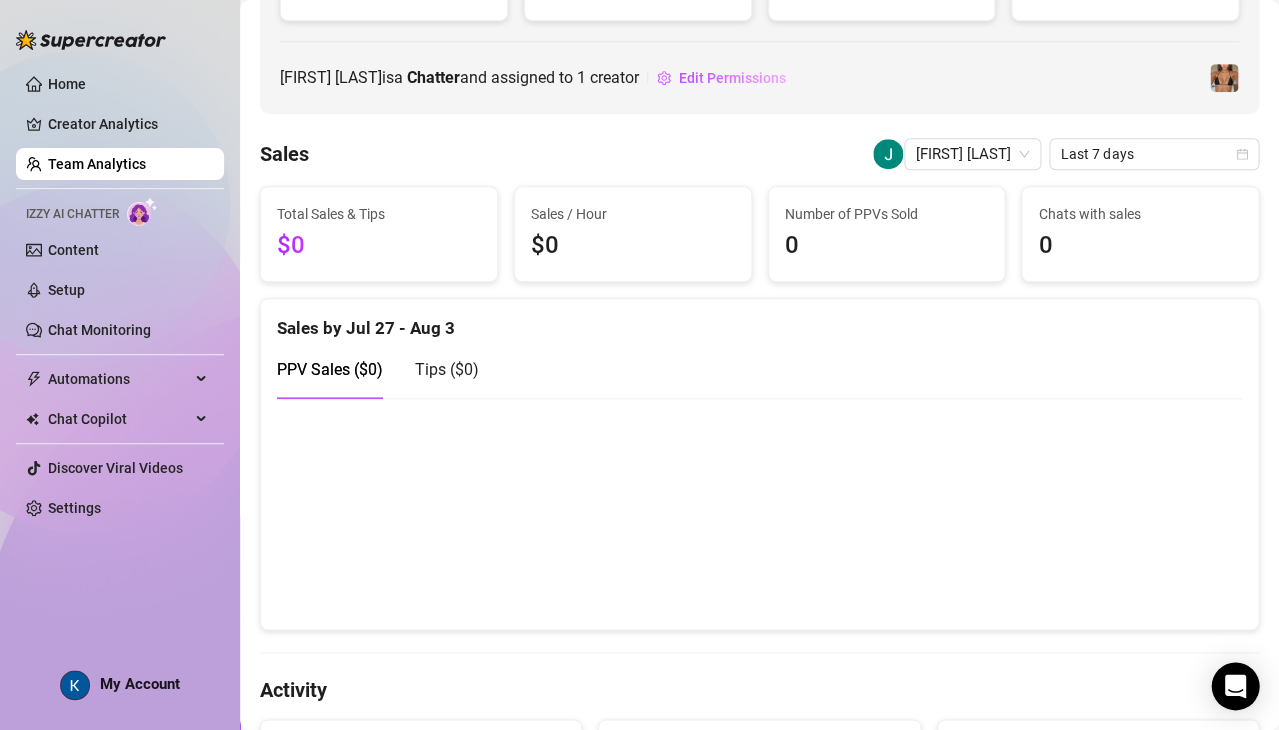 scroll, scrollTop: 260, scrollLeft: 0, axis: vertical 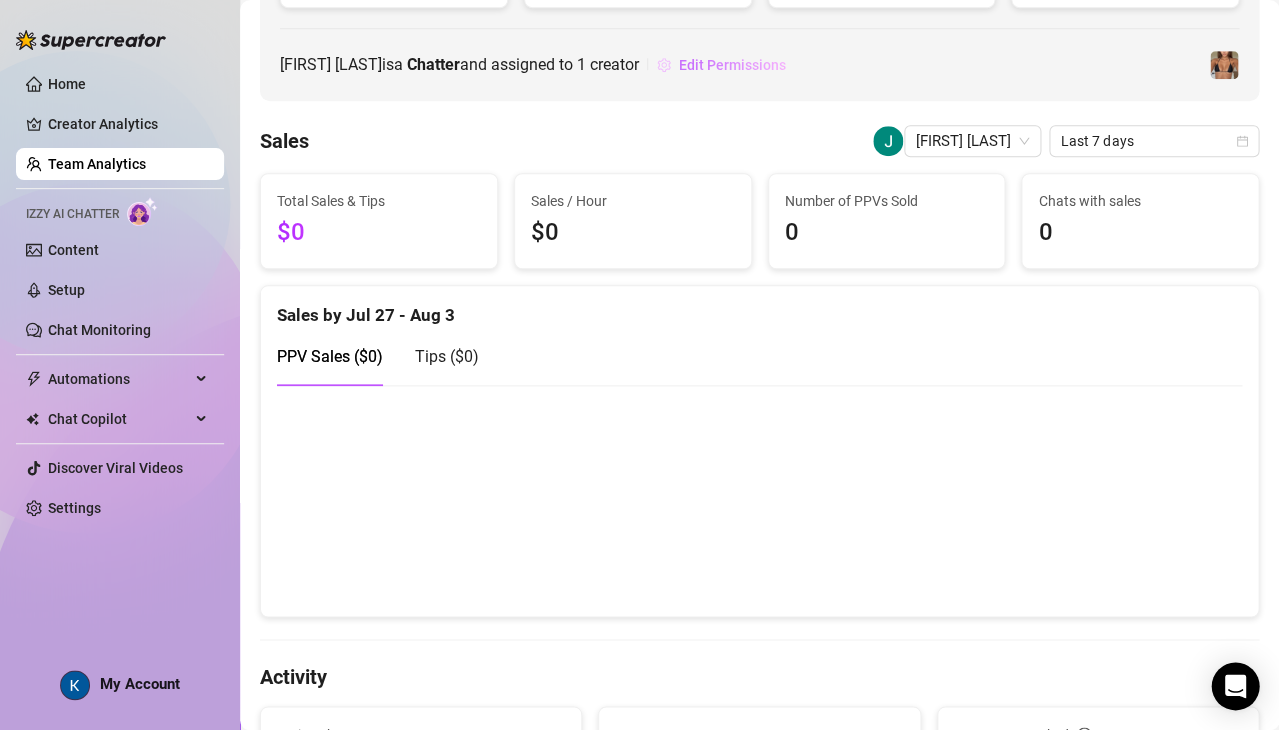 click on "Edit Permissions" at bounding box center [732, 65] 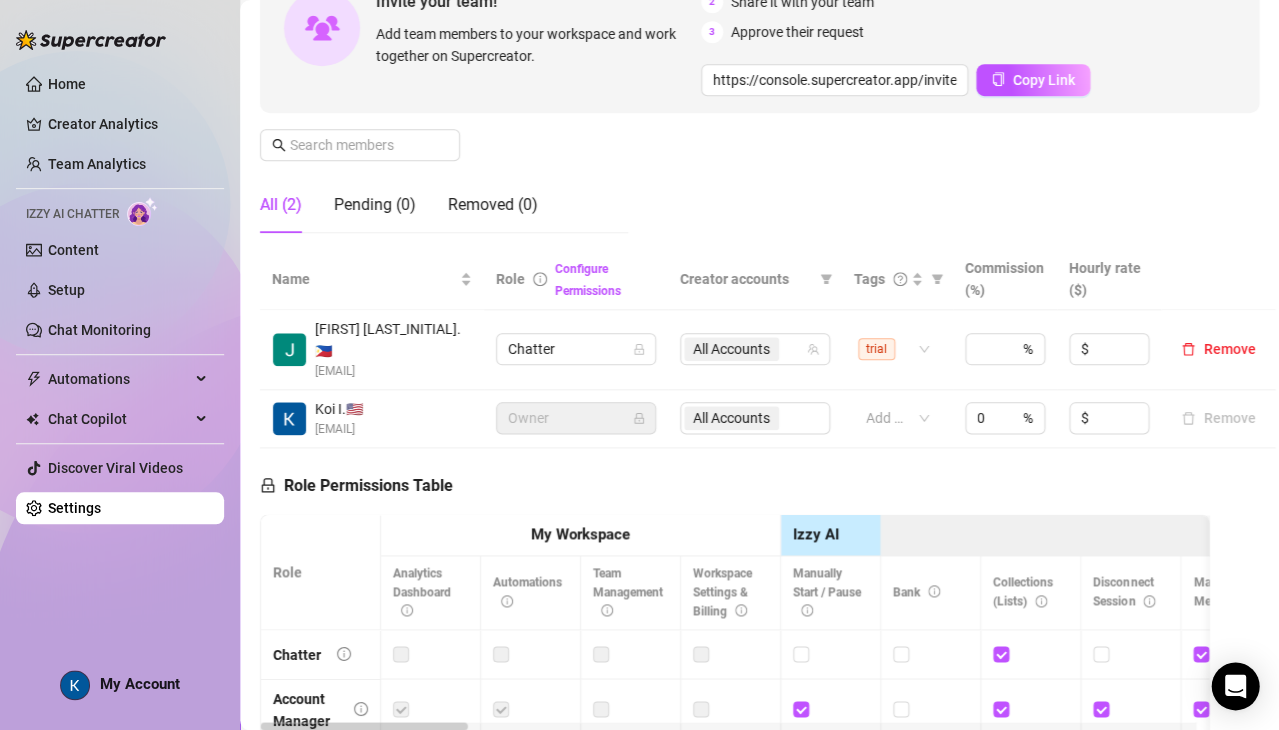 scroll, scrollTop: 358, scrollLeft: 0, axis: vertical 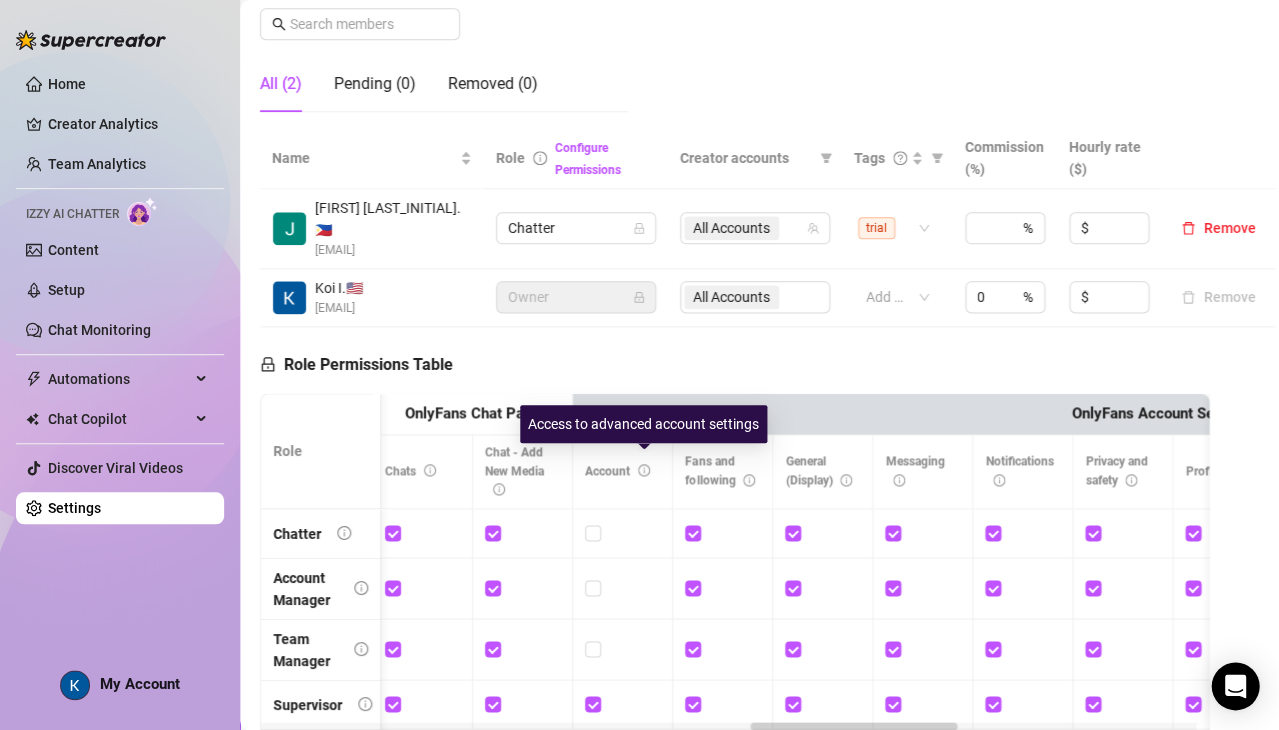 click 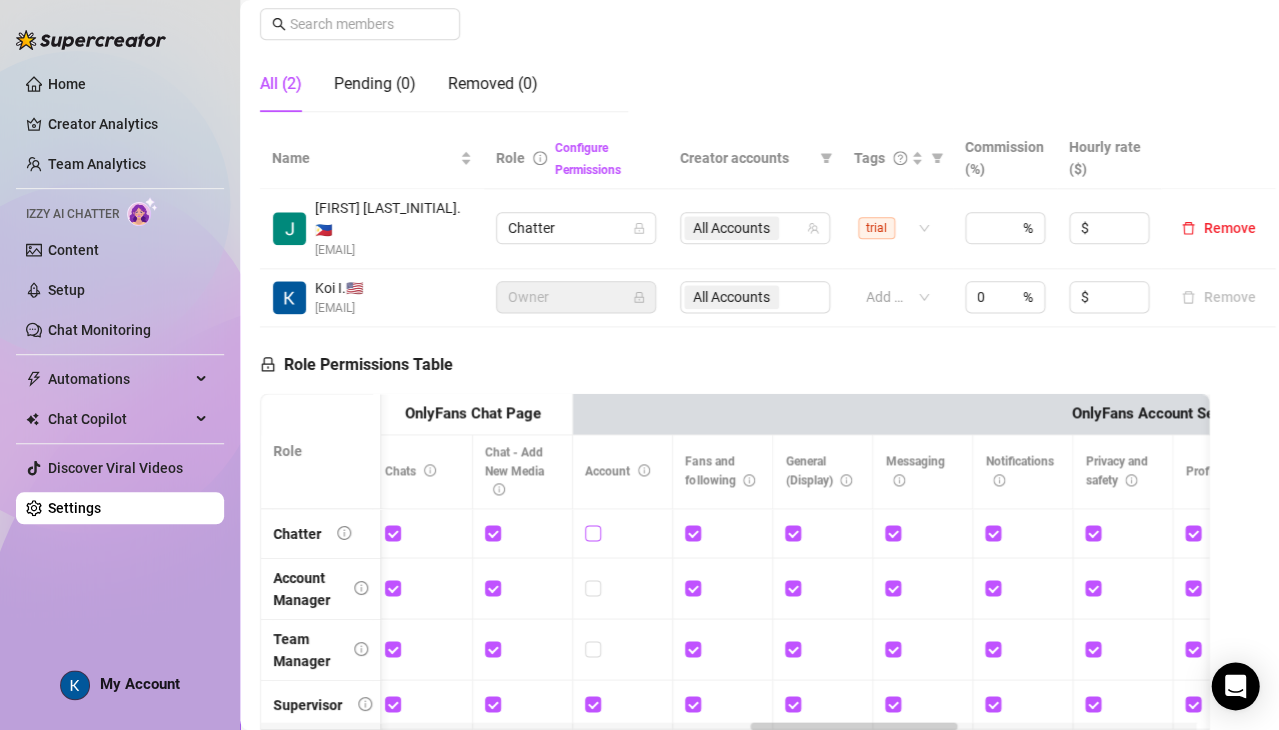 click at bounding box center [592, 532] 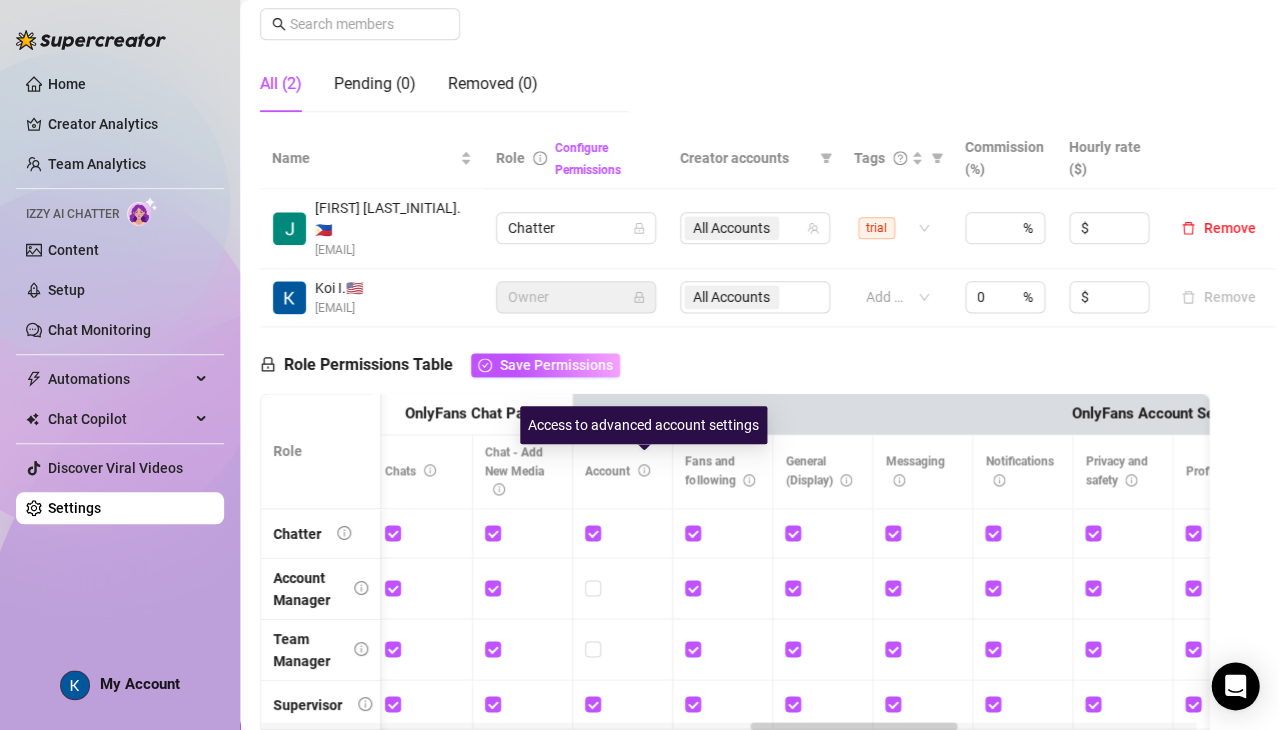 click 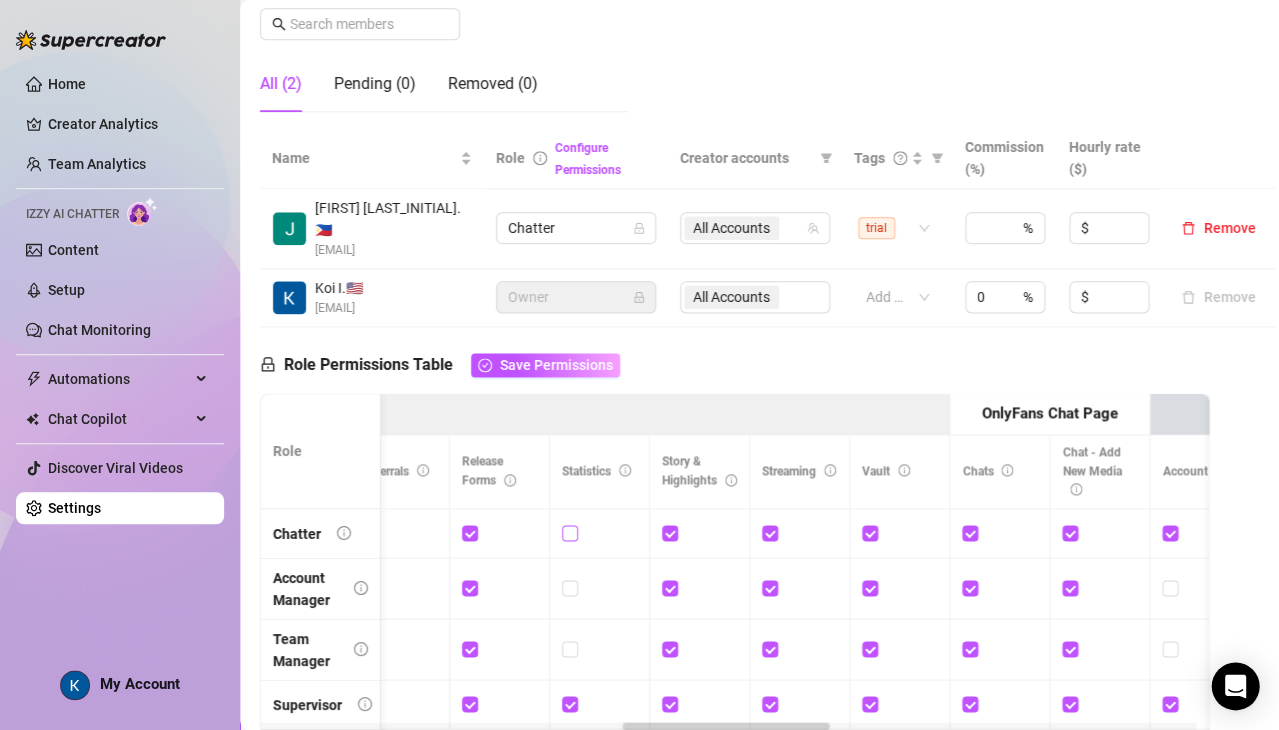 click at bounding box center (569, 532) 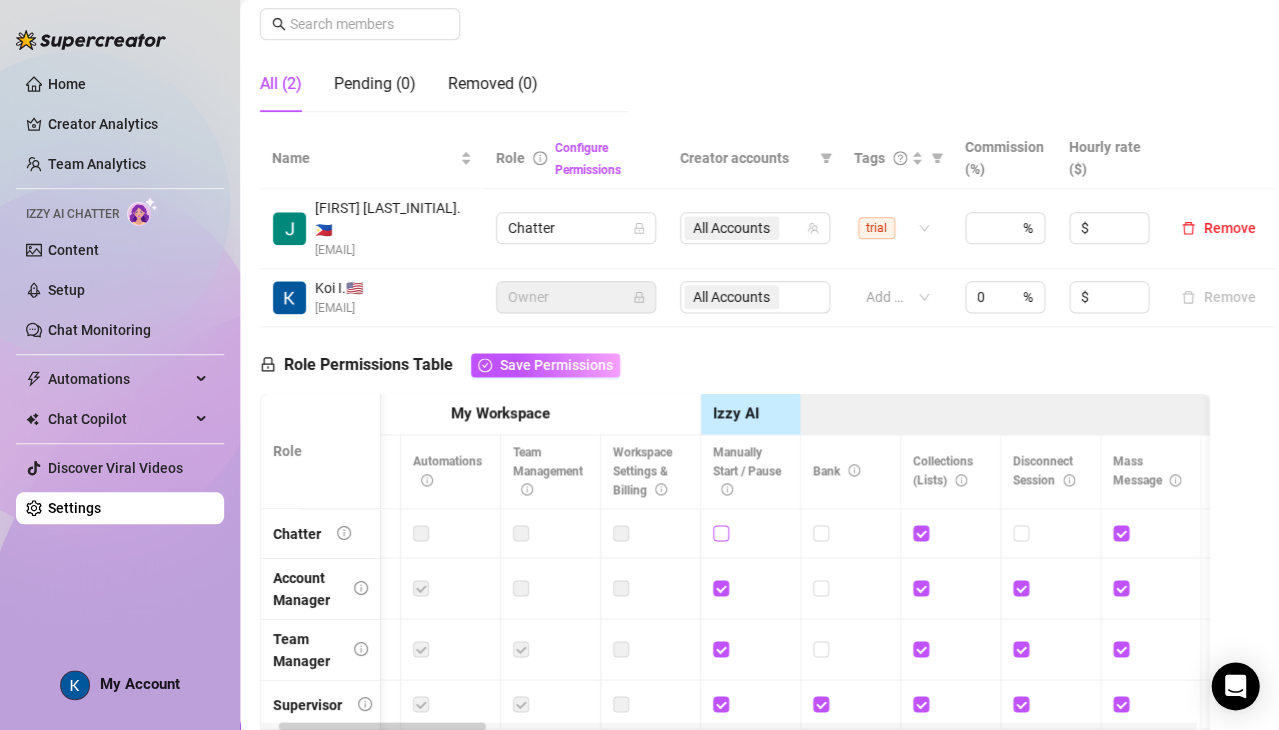 click at bounding box center (720, 532) 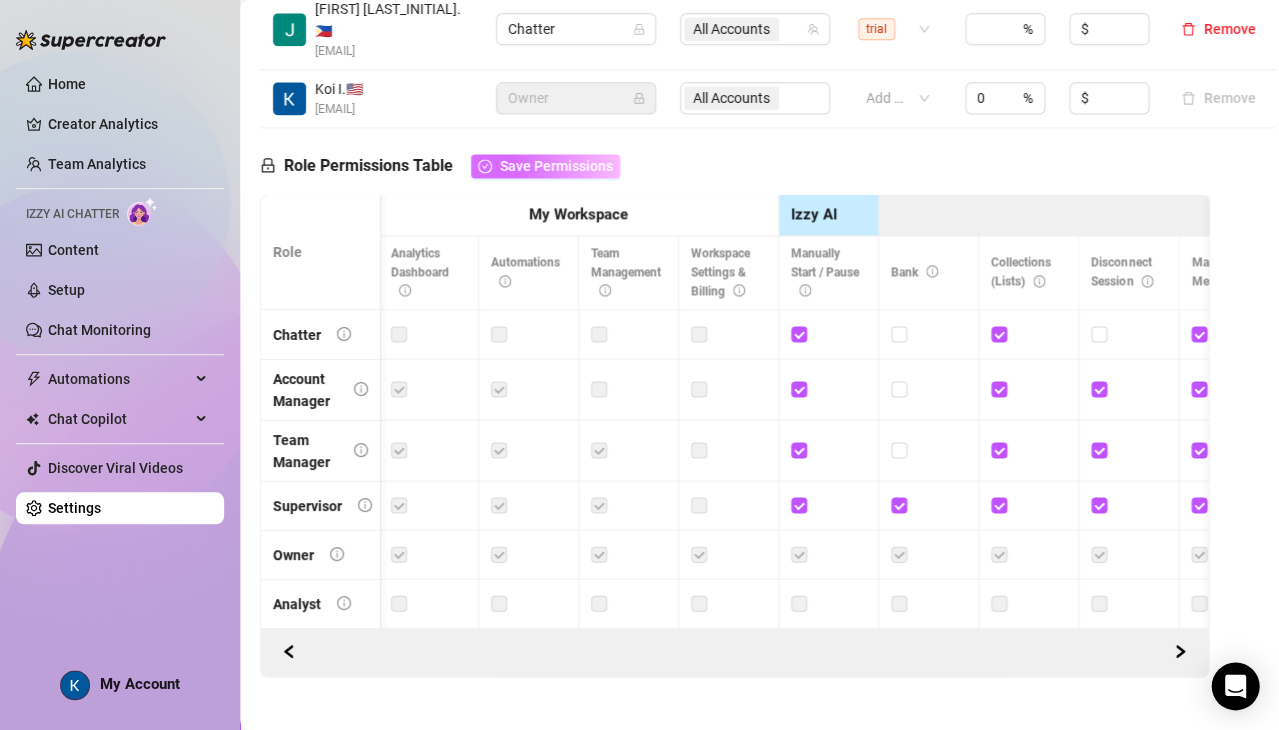click on "Save Permissions" at bounding box center (556, 166) 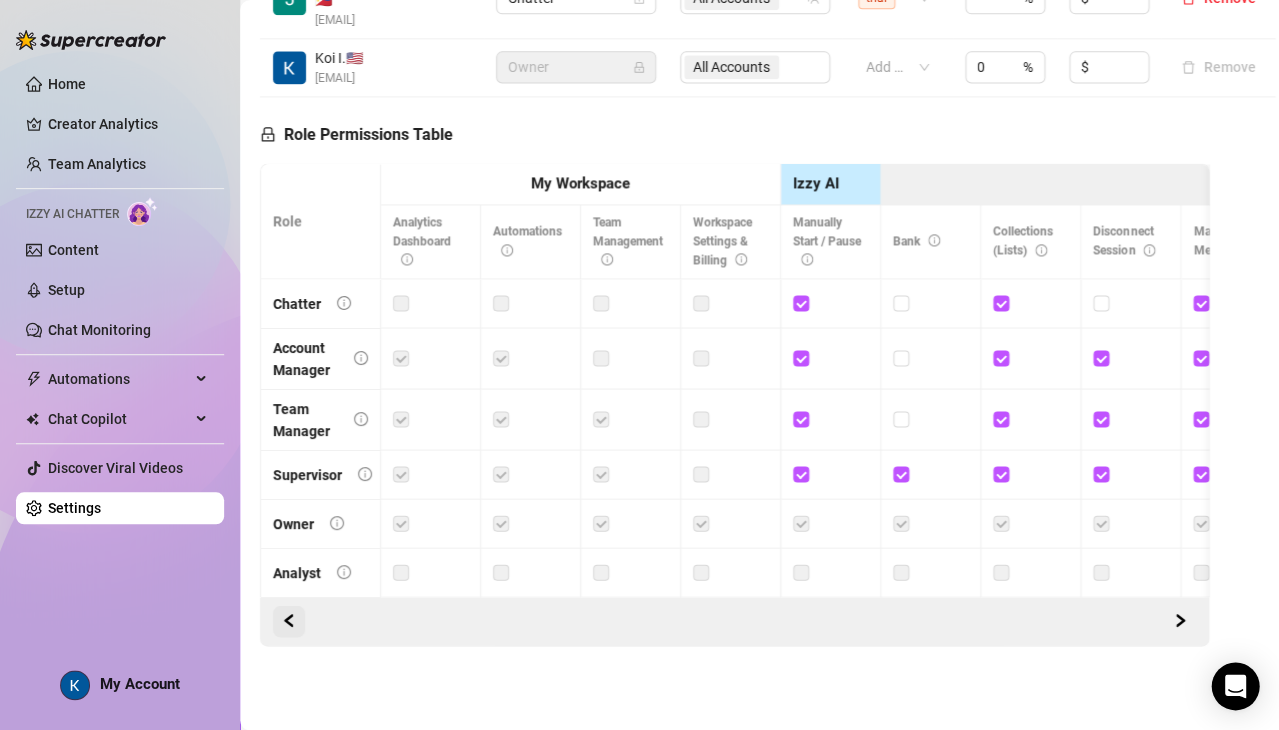click at bounding box center [289, 621] 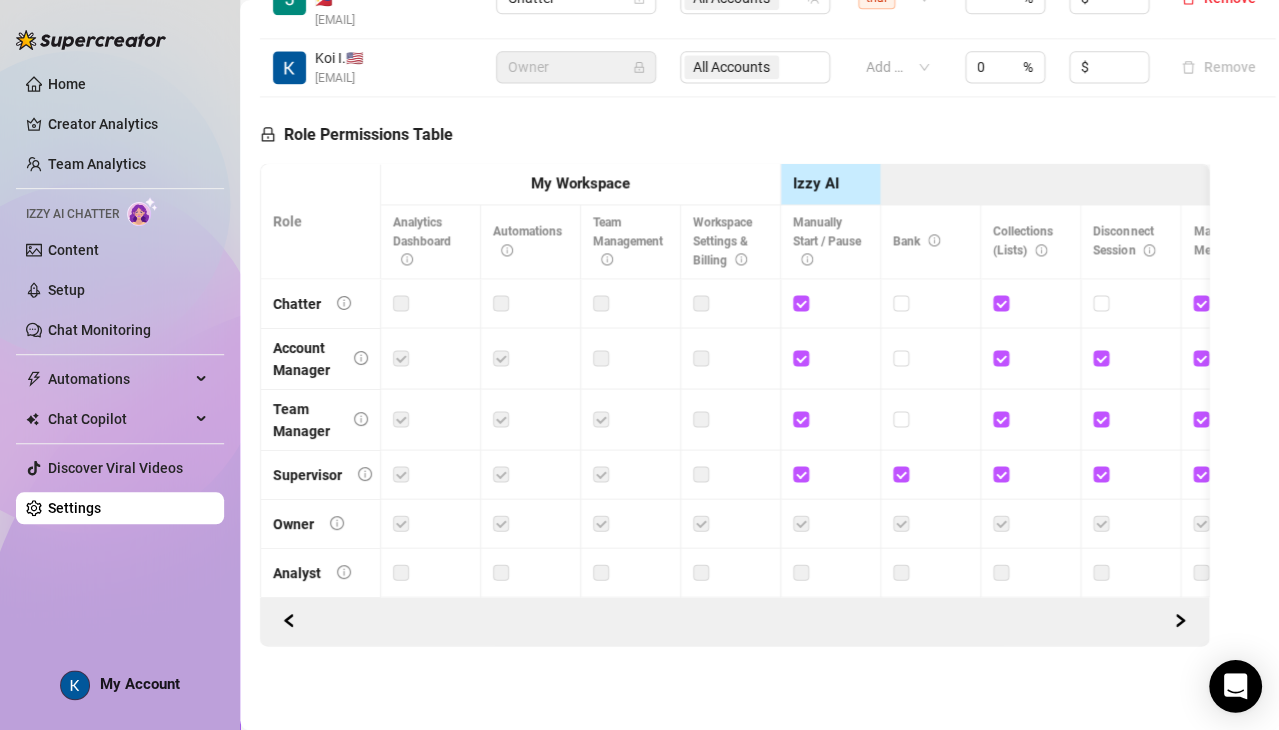 click 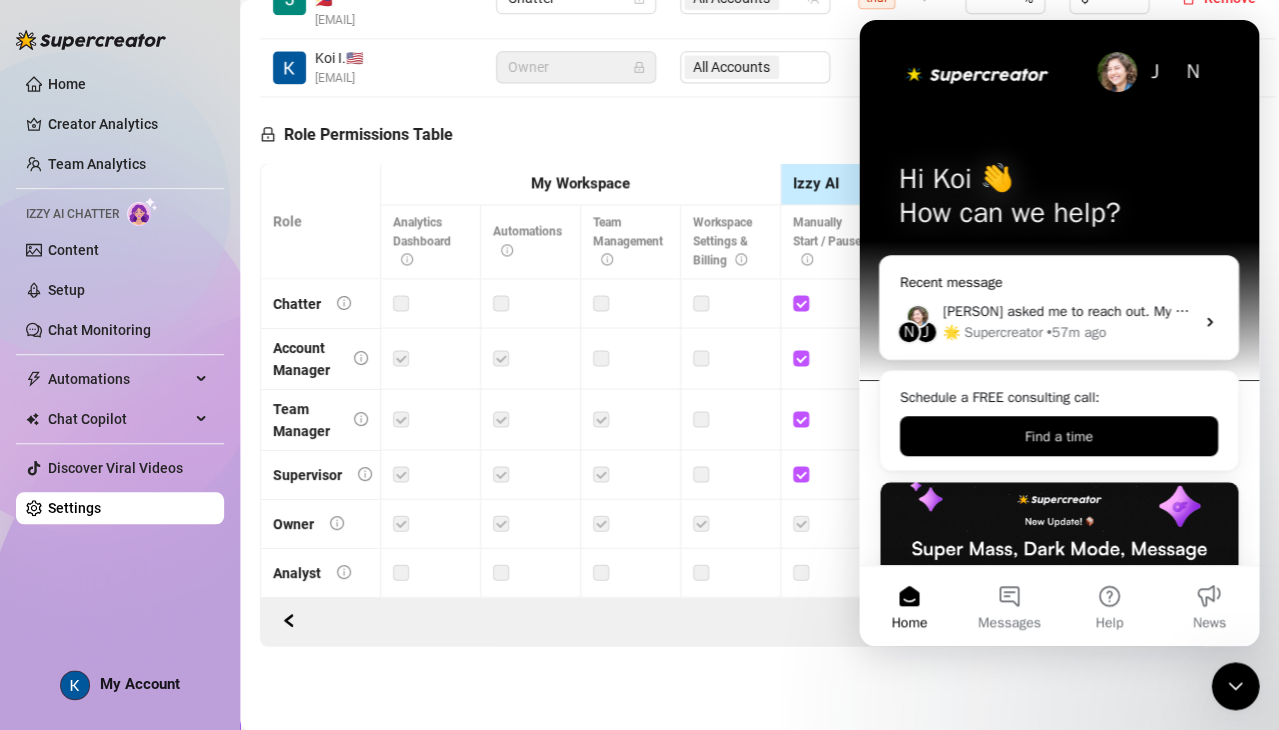click on "🌟 Supercreator" at bounding box center [993, 332] 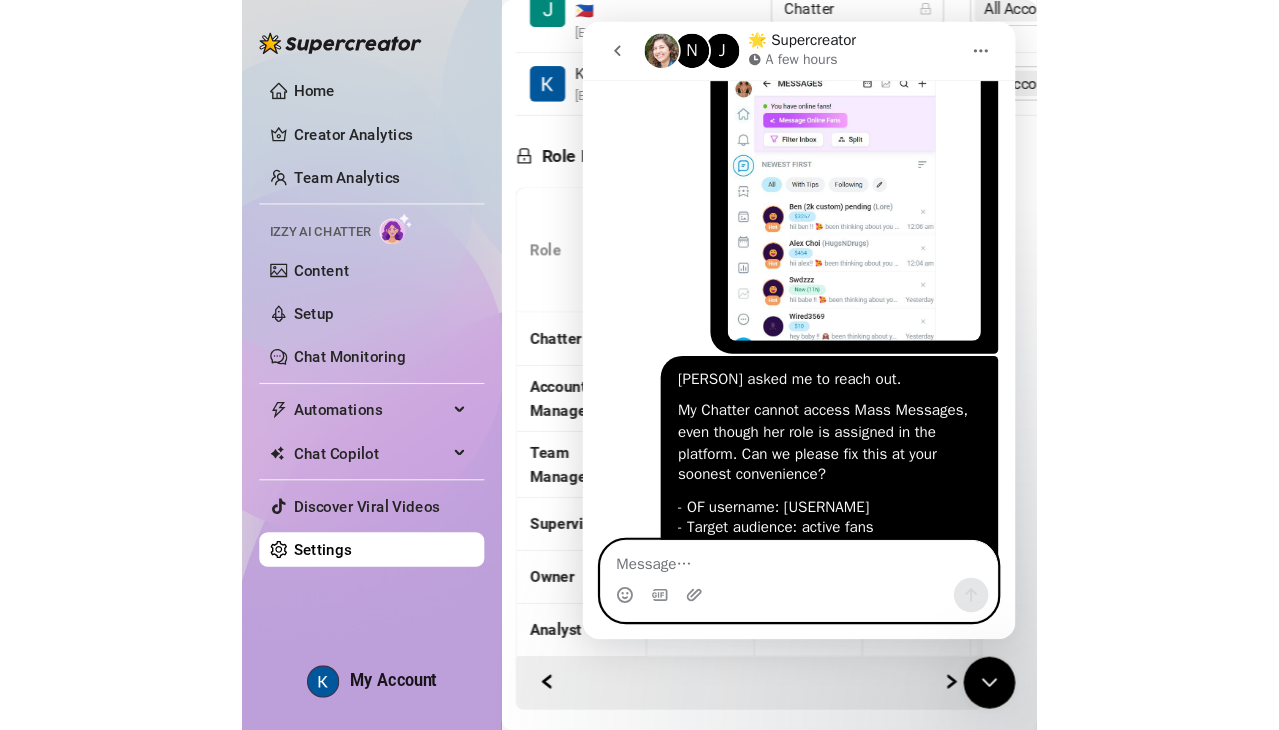 scroll, scrollTop: 1074, scrollLeft: 0, axis: vertical 